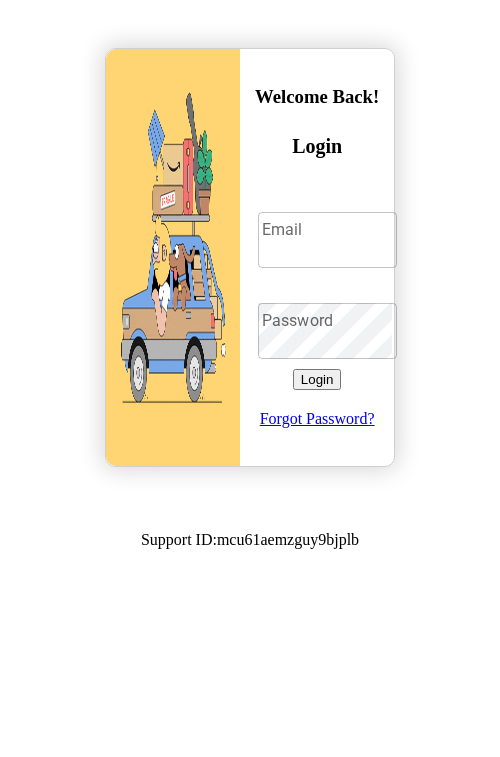 scroll, scrollTop: 0, scrollLeft: 0, axis: both 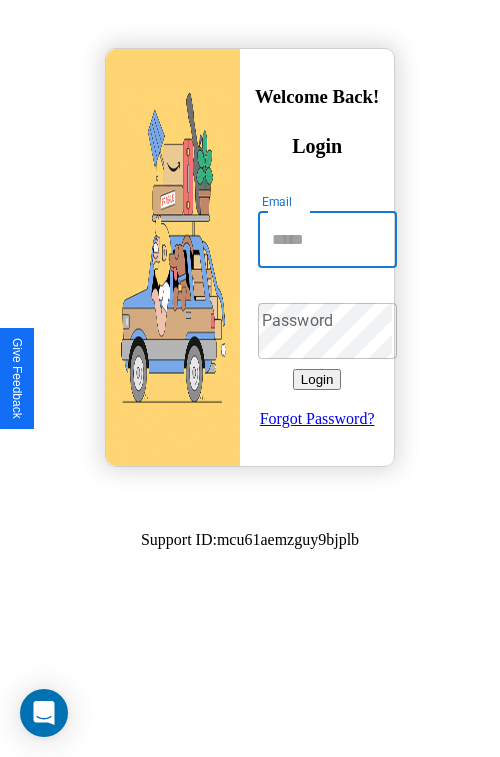 click on "Email" at bounding box center [327, 240] 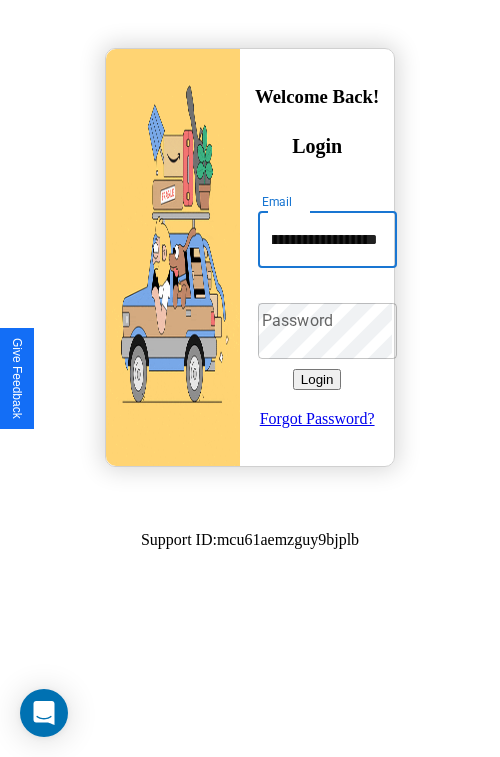 scroll, scrollTop: 0, scrollLeft: 111, axis: horizontal 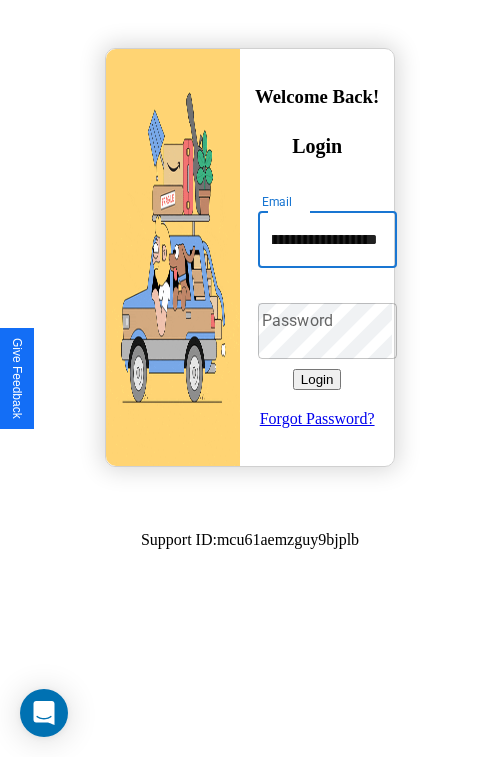 type on "**********" 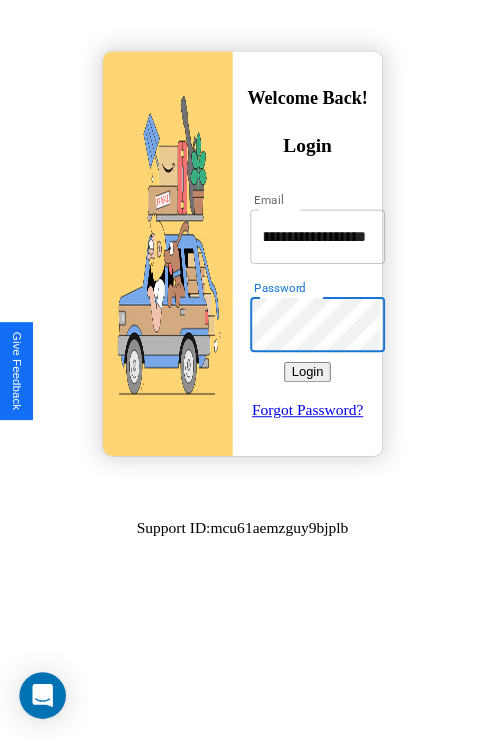 scroll, scrollTop: 0, scrollLeft: 0, axis: both 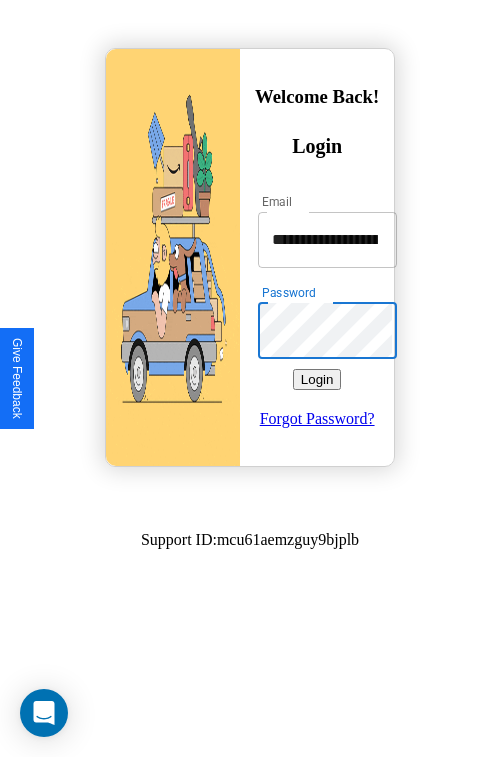 click on "Login" at bounding box center [317, 379] 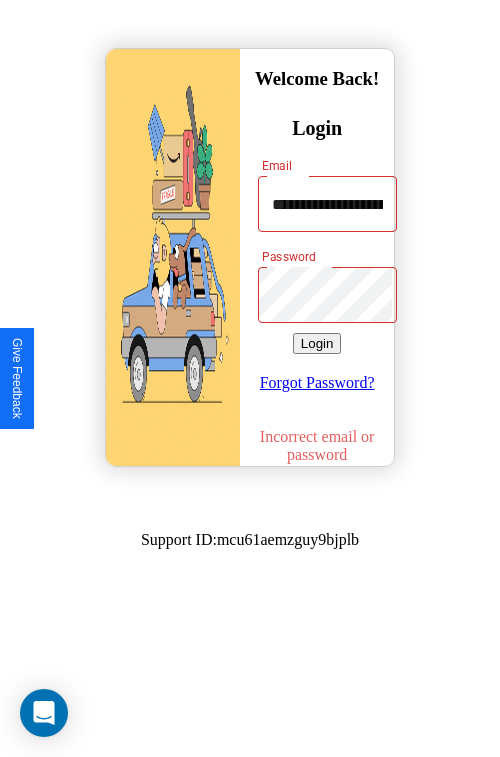 click on "Login" at bounding box center (317, 343) 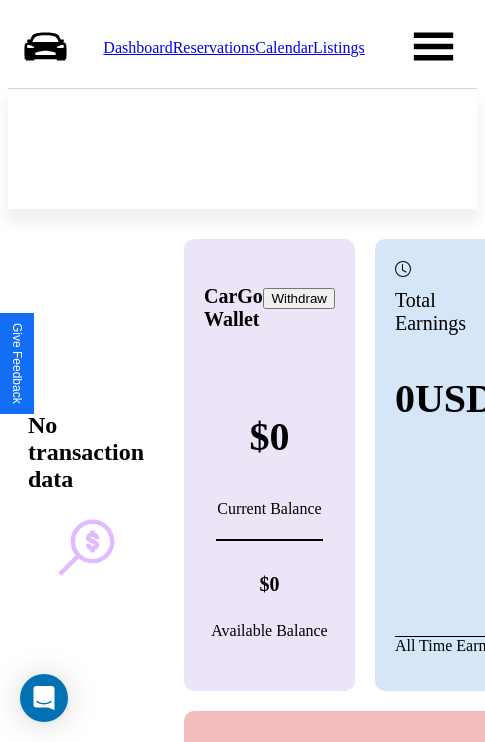 click on "Reservations" at bounding box center [214, 47] 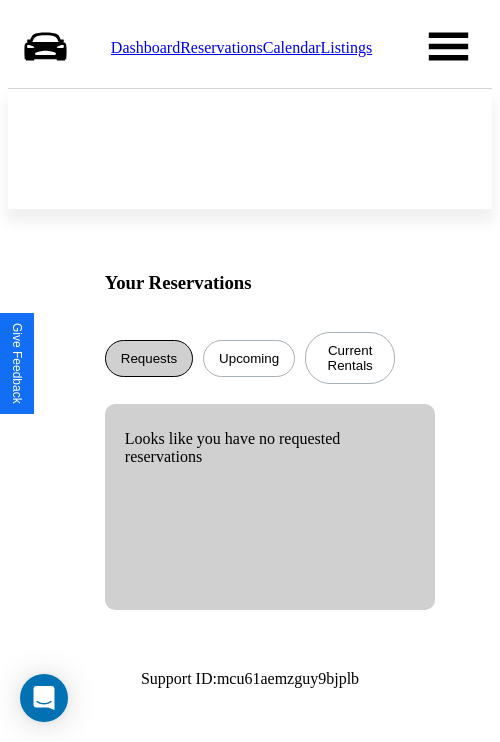 click on "Requests" at bounding box center (149, 358) 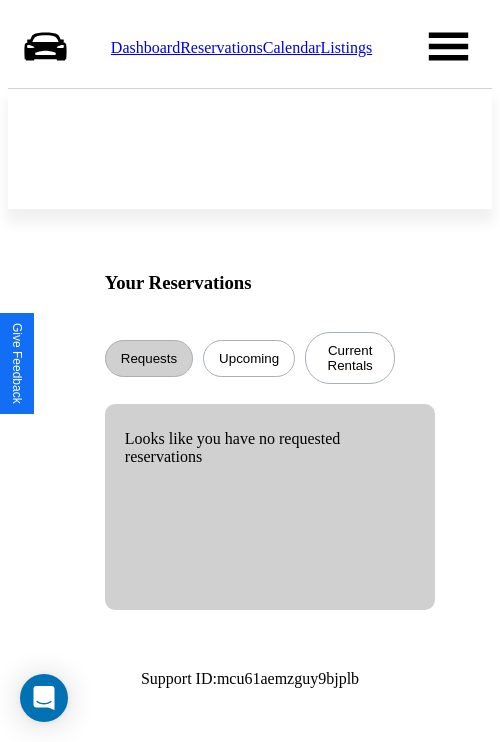 click on "Upcoming" at bounding box center (249, 358) 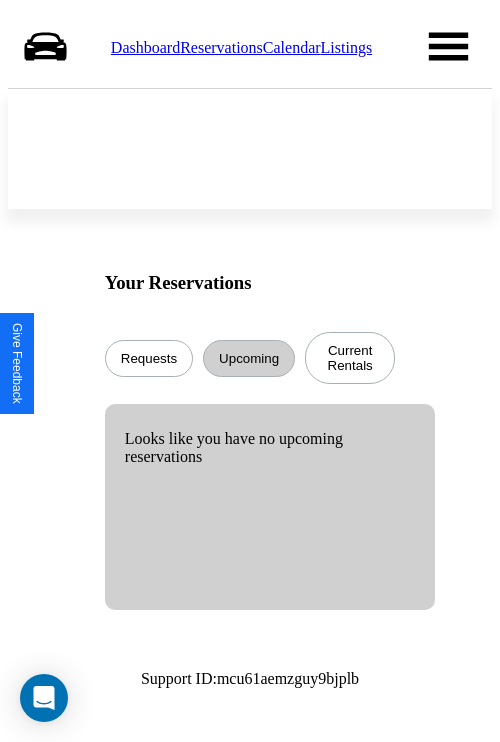 click on "Calendar" at bounding box center (292, 47) 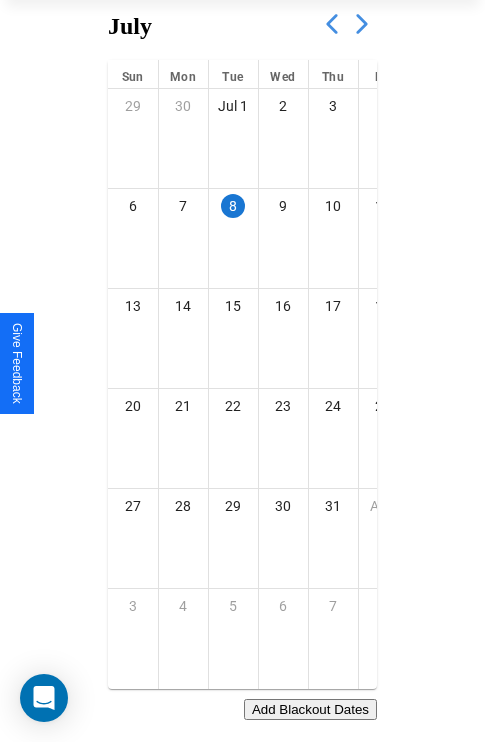 scroll, scrollTop: 242, scrollLeft: 0, axis: vertical 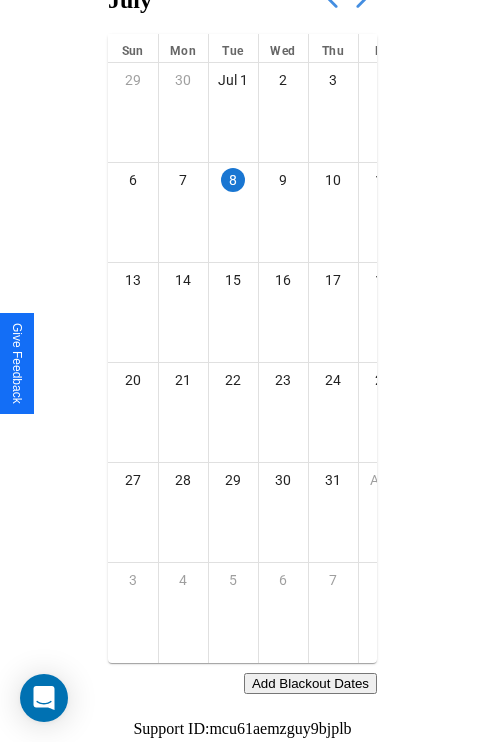 click on "Add Blackout Dates" at bounding box center (310, 683) 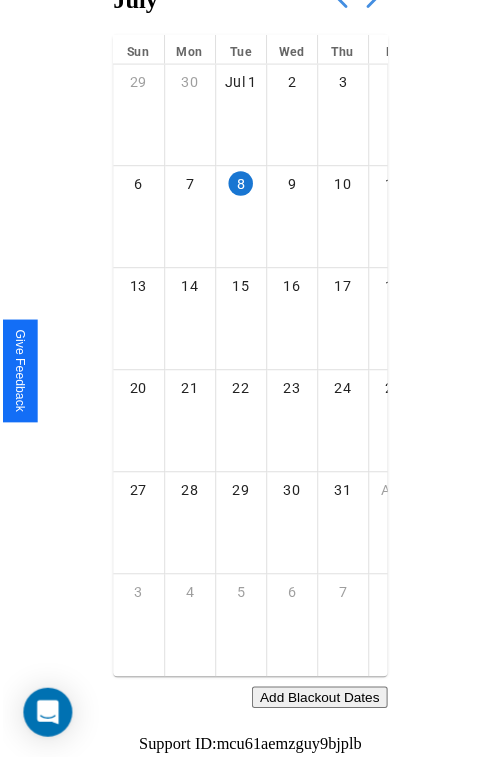 scroll, scrollTop: 227, scrollLeft: 0, axis: vertical 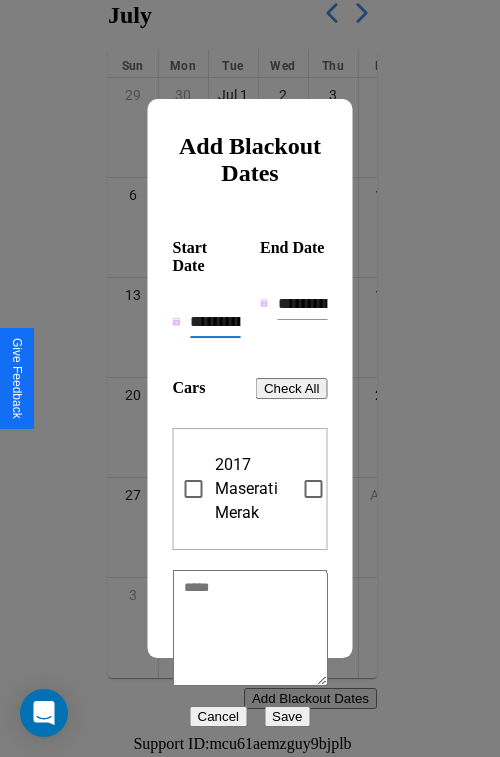click on "**********" at bounding box center (215, 322) 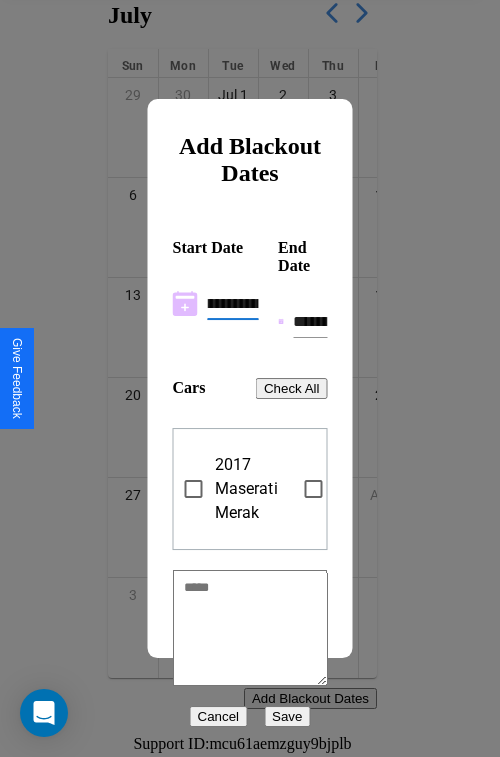 scroll, scrollTop: 0, scrollLeft: 37, axis: horizontal 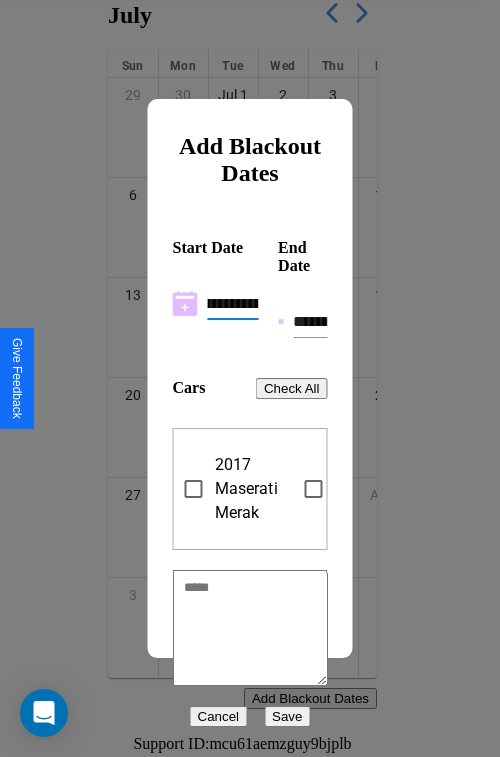 type on "**********" 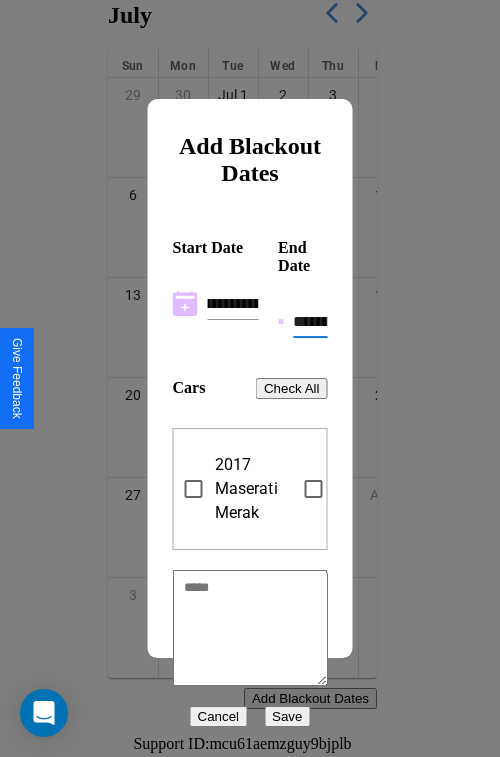 scroll, scrollTop: 0, scrollLeft: 0, axis: both 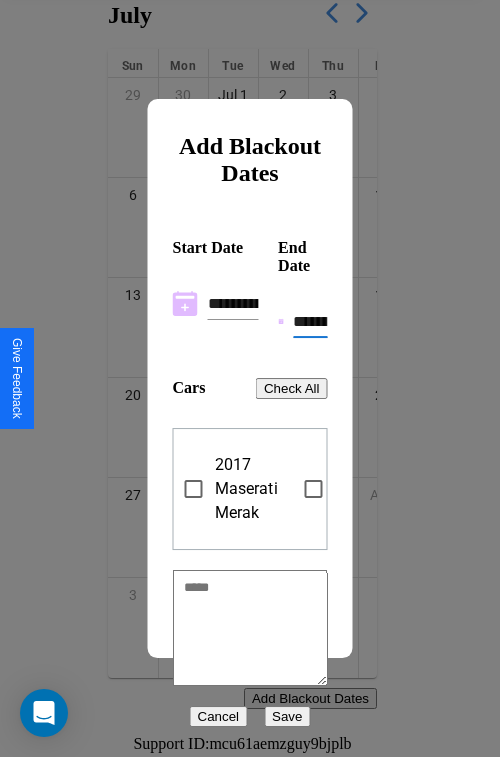 click on "**********" at bounding box center (310, 322) 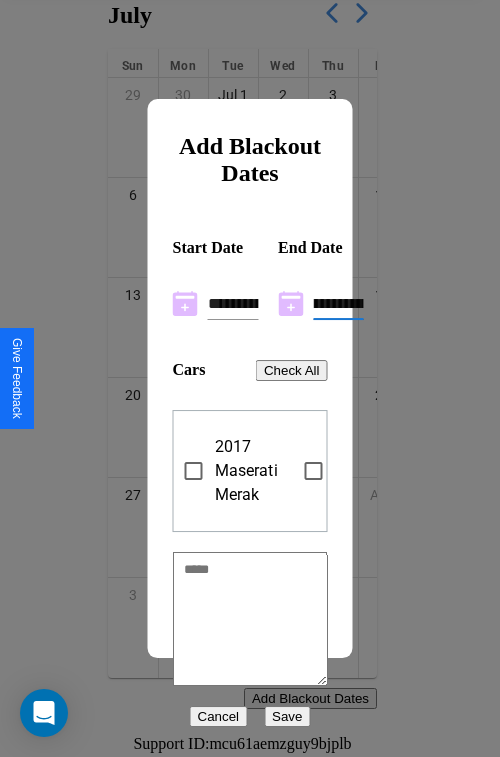 scroll, scrollTop: 0, scrollLeft: 37, axis: horizontal 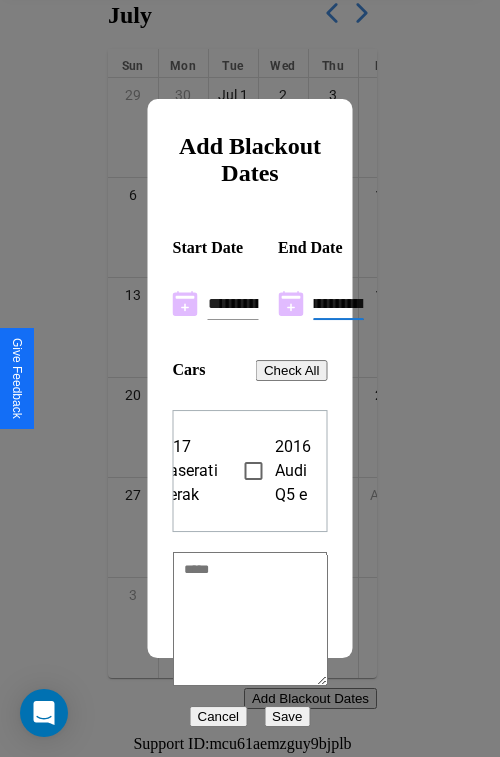 type on "**********" 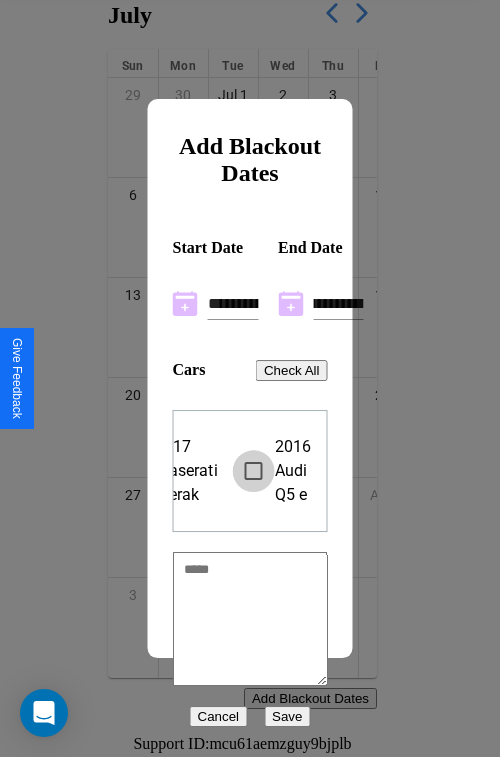 scroll, scrollTop: 0, scrollLeft: 0, axis: both 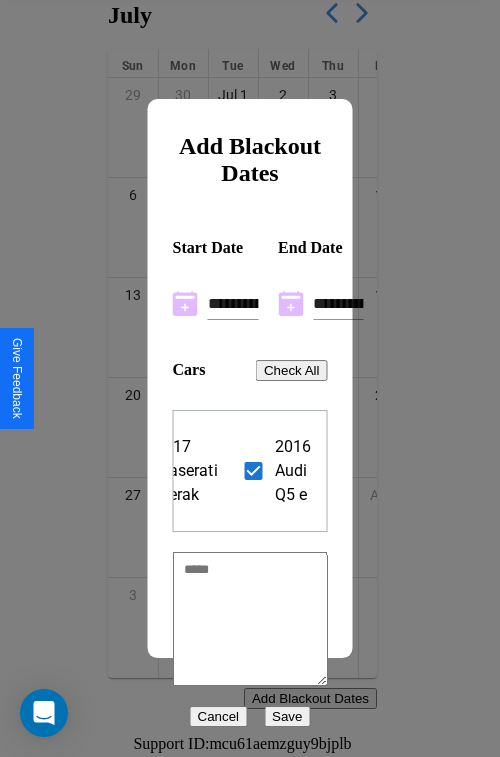 click on "Save" at bounding box center [287, 716] 